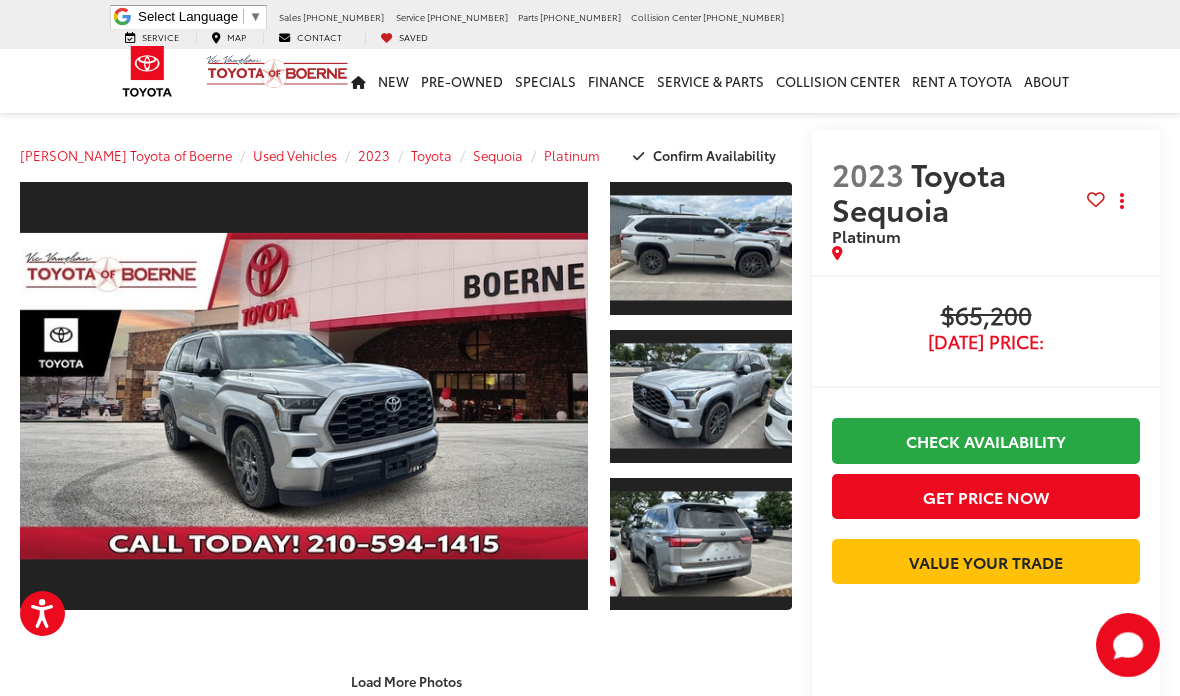 scroll, scrollTop: 0, scrollLeft: 0, axis: both 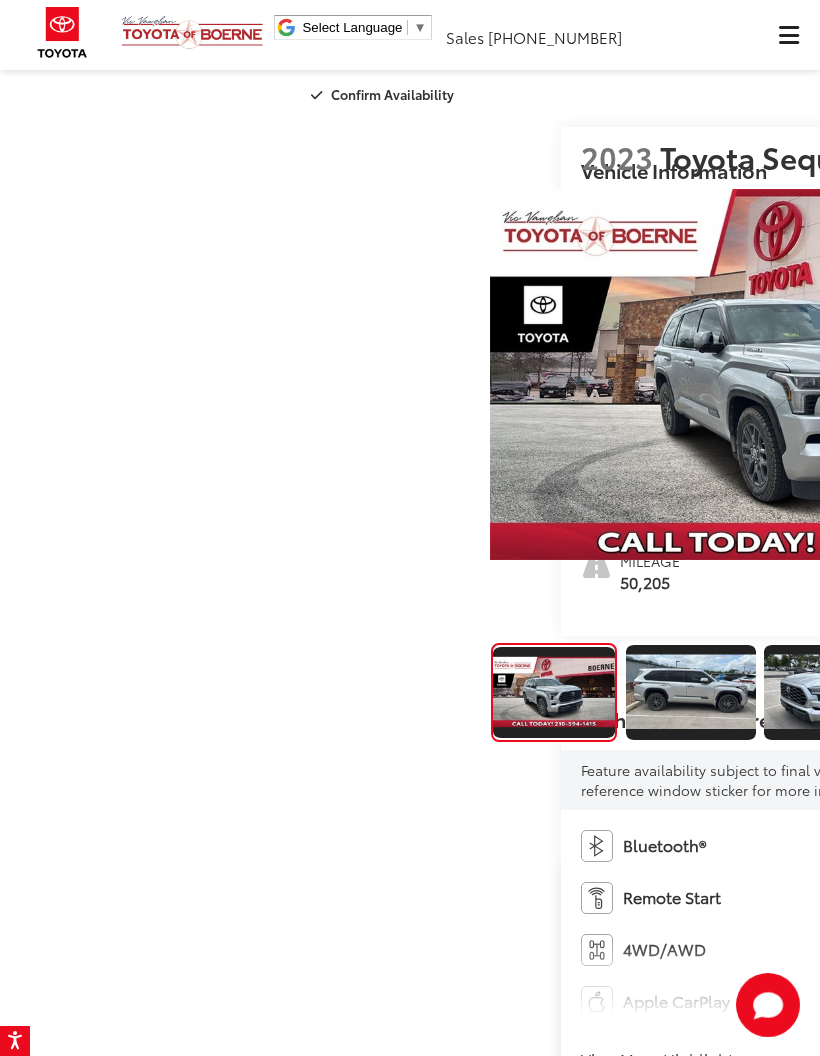 click at bounding box center [789, 35] 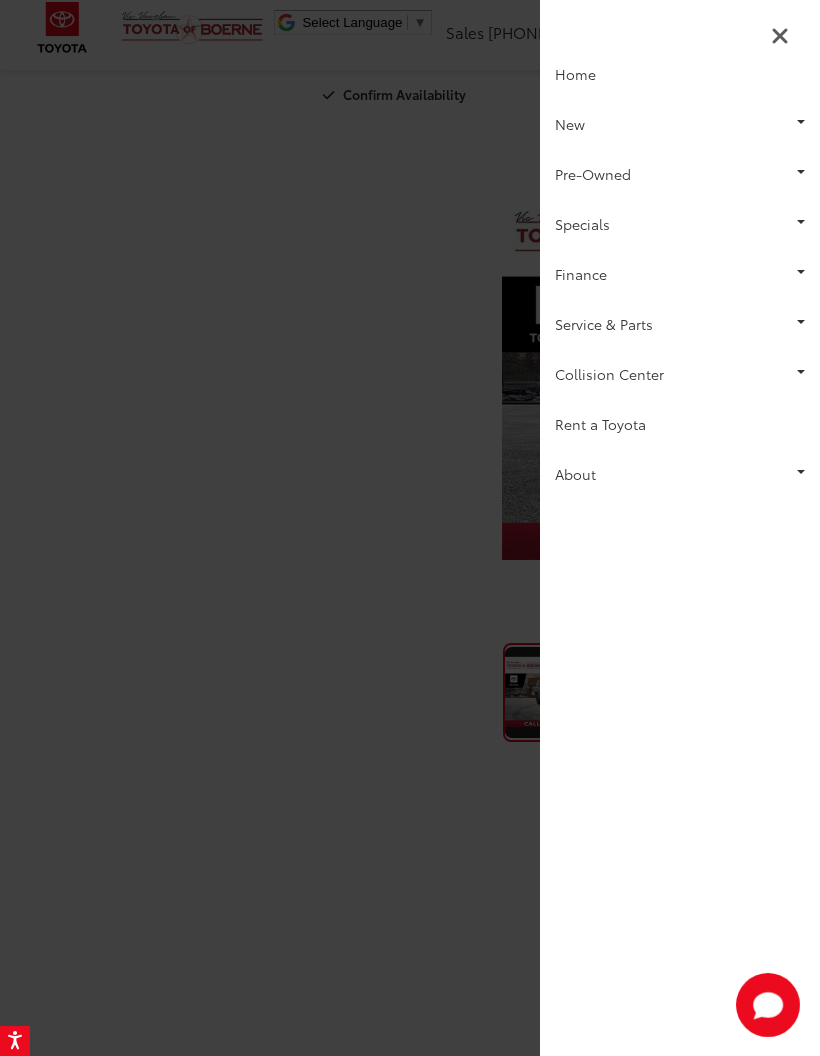 scroll, scrollTop: 0, scrollLeft: 0, axis: both 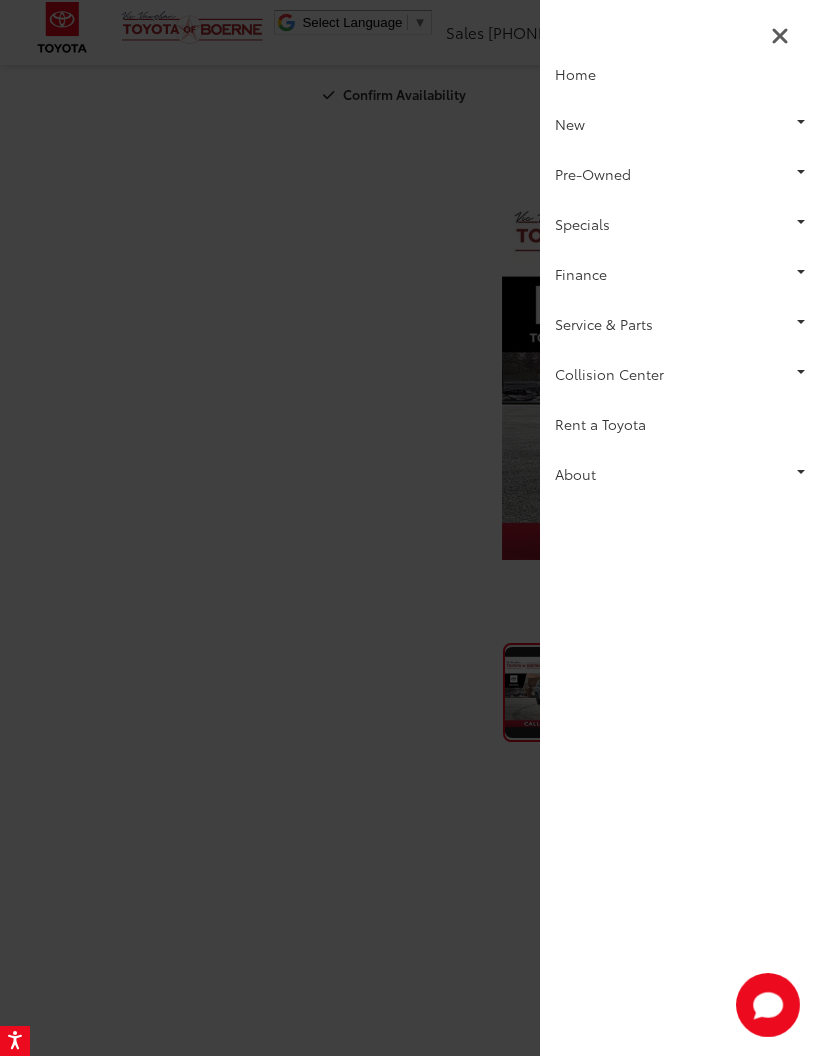 click on "Pre-Owned" at bounding box center (680, 174) 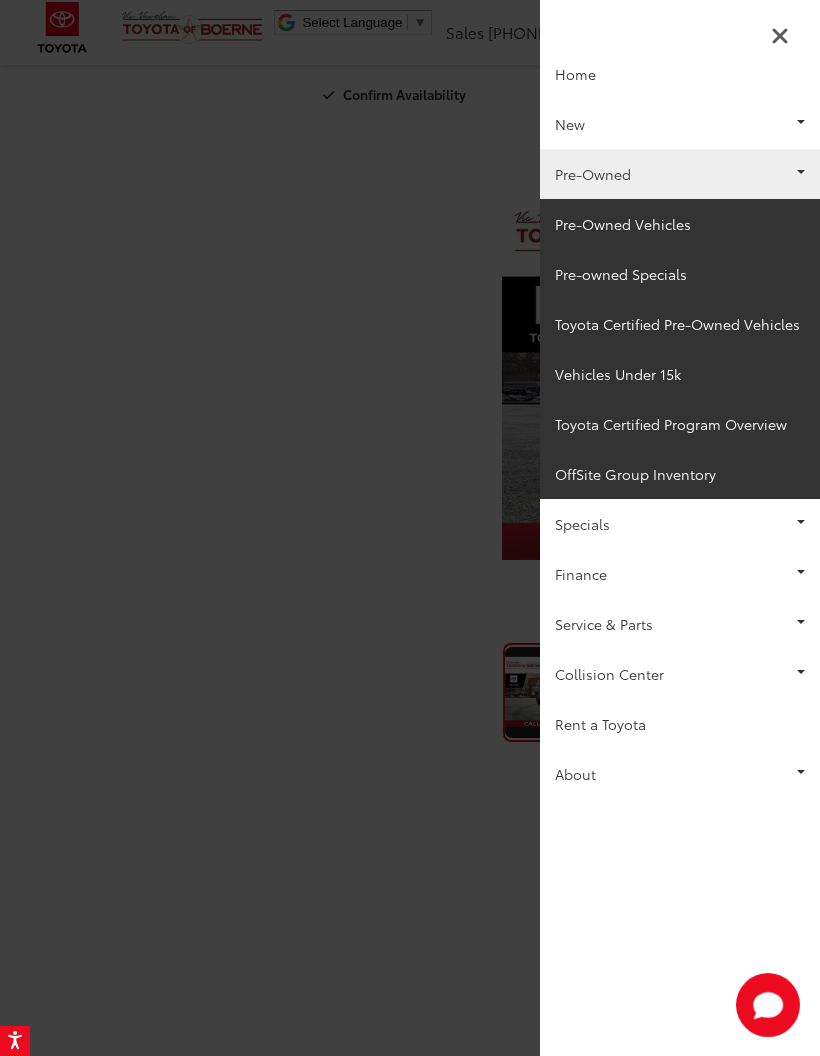 click on "Pre-Owned Vehicles" at bounding box center (680, 224) 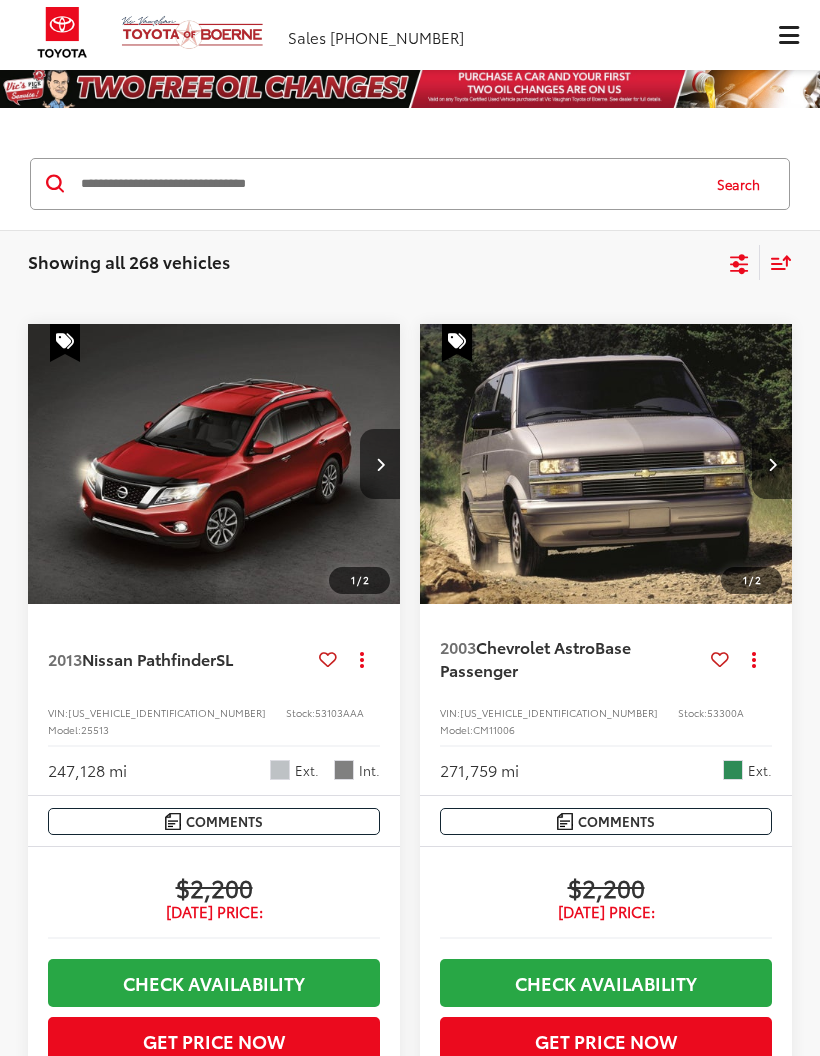 scroll, scrollTop: 0, scrollLeft: 0, axis: both 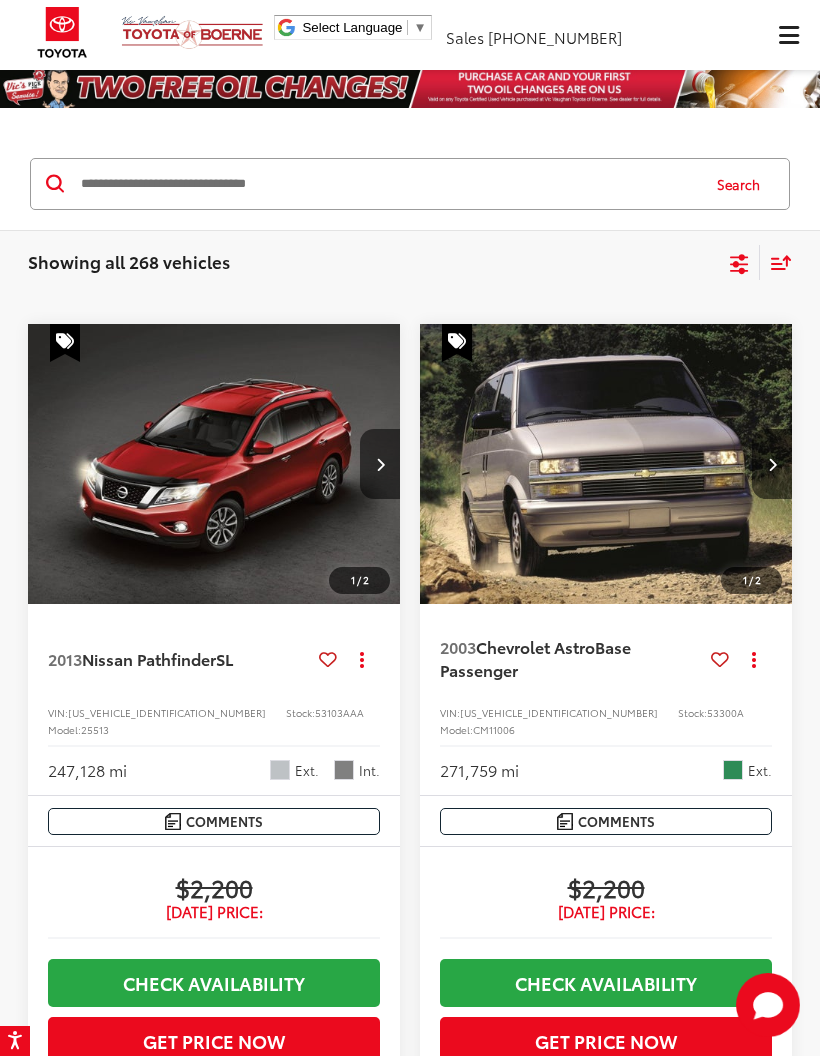 click at bounding box center (388, 184) 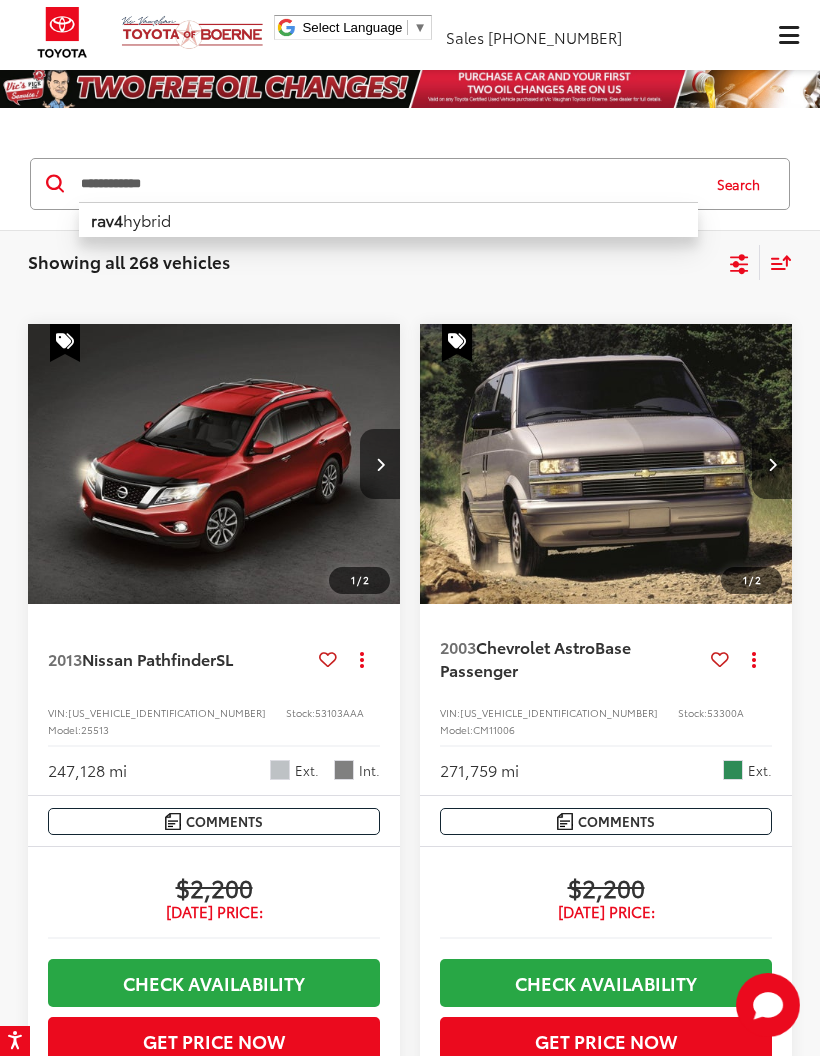 type on "**********" 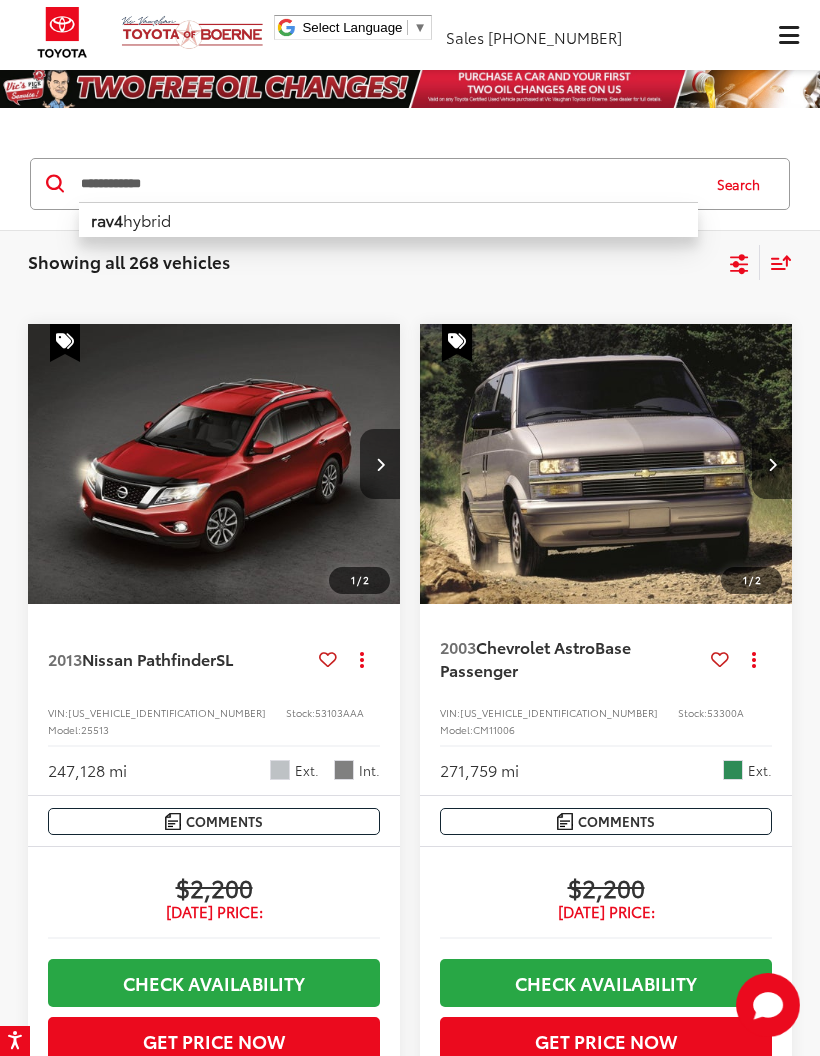 click on "Search" at bounding box center [743, 184] 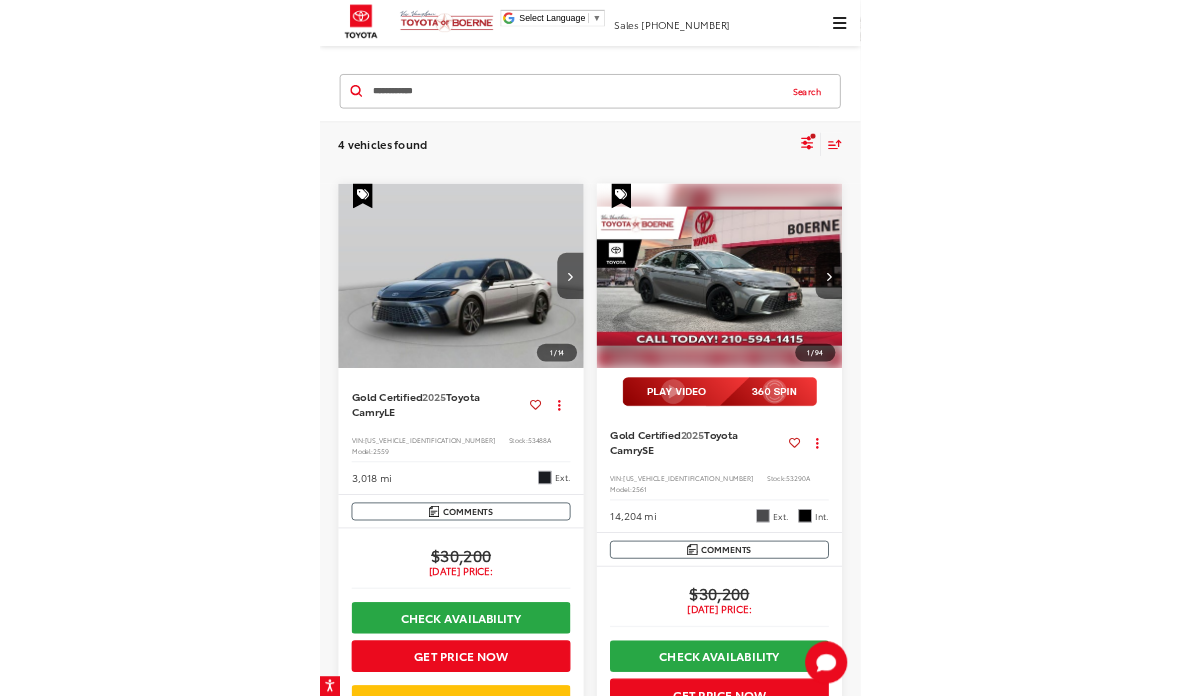 scroll, scrollTop: 0, scrollLeft: 0, axis: both 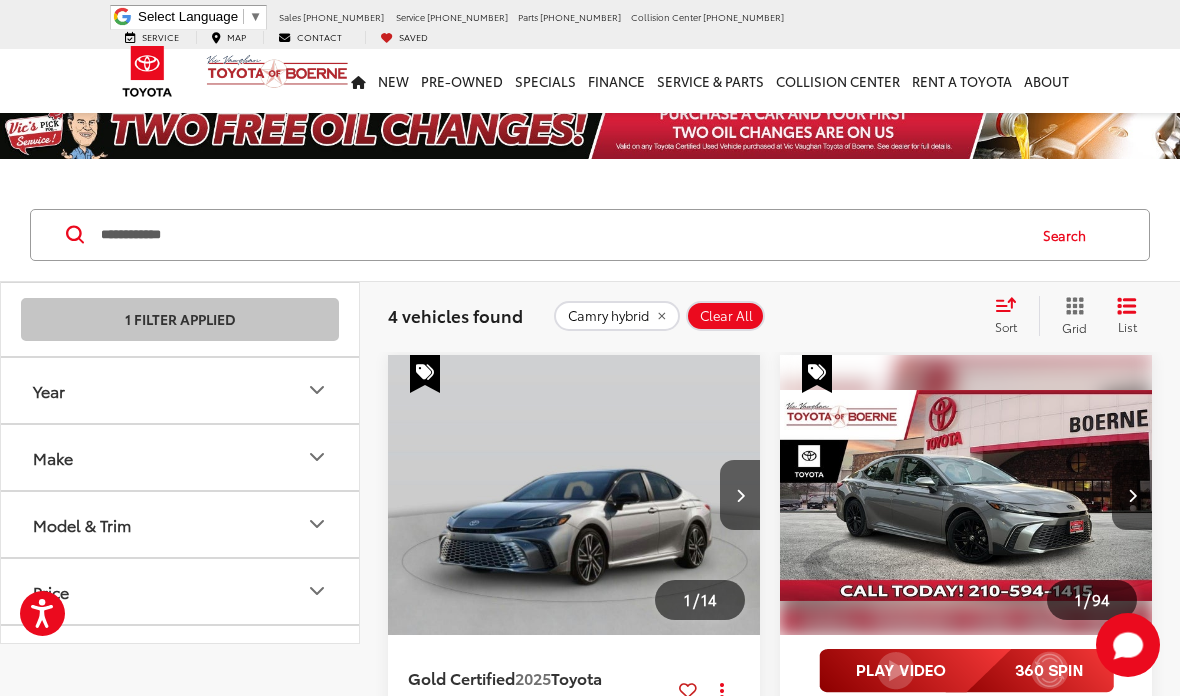 click on "Camry hybrid" 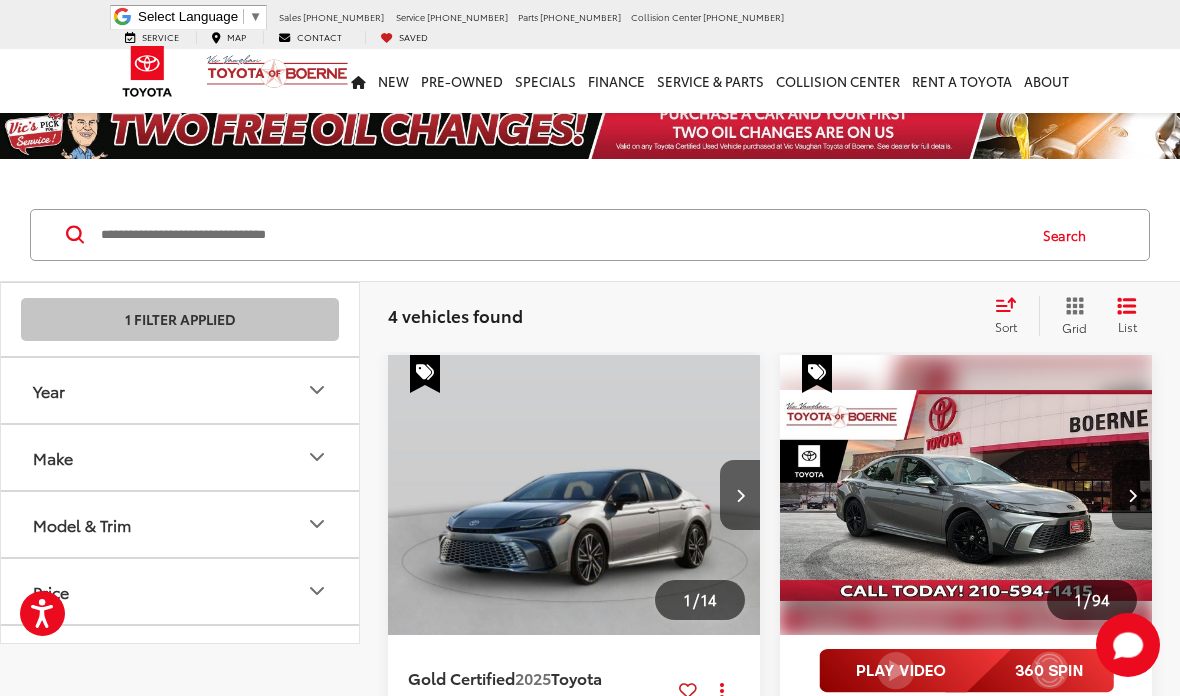 click at bounding box center [561, 235] 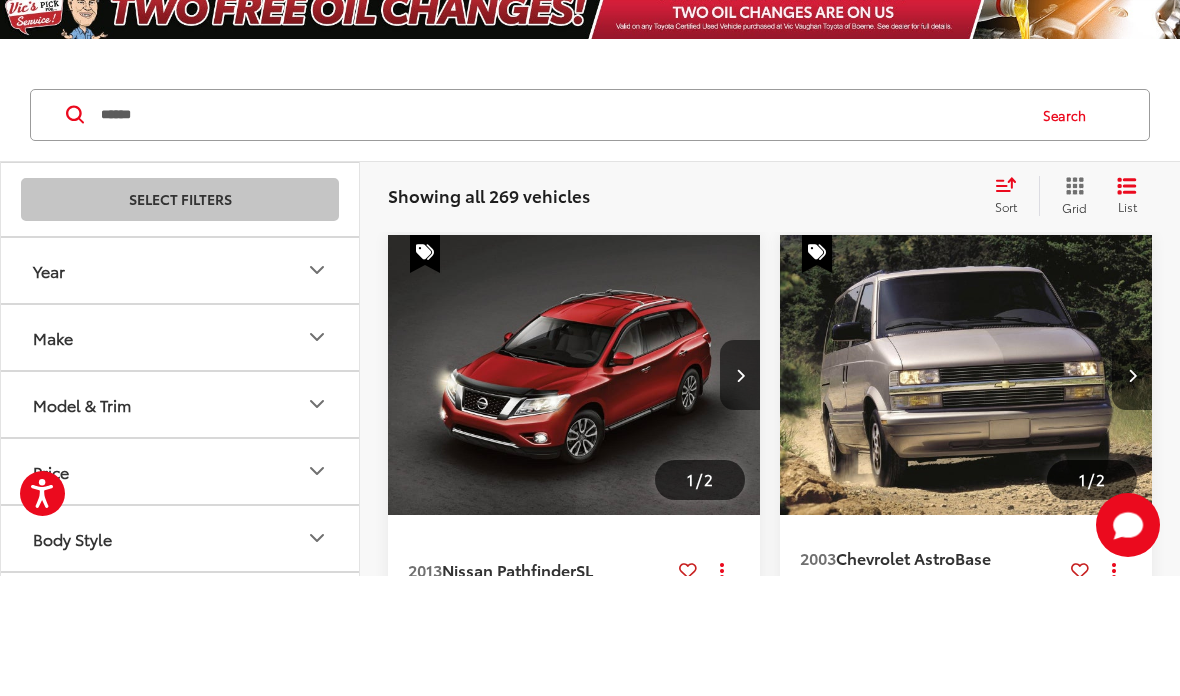 type on "******" 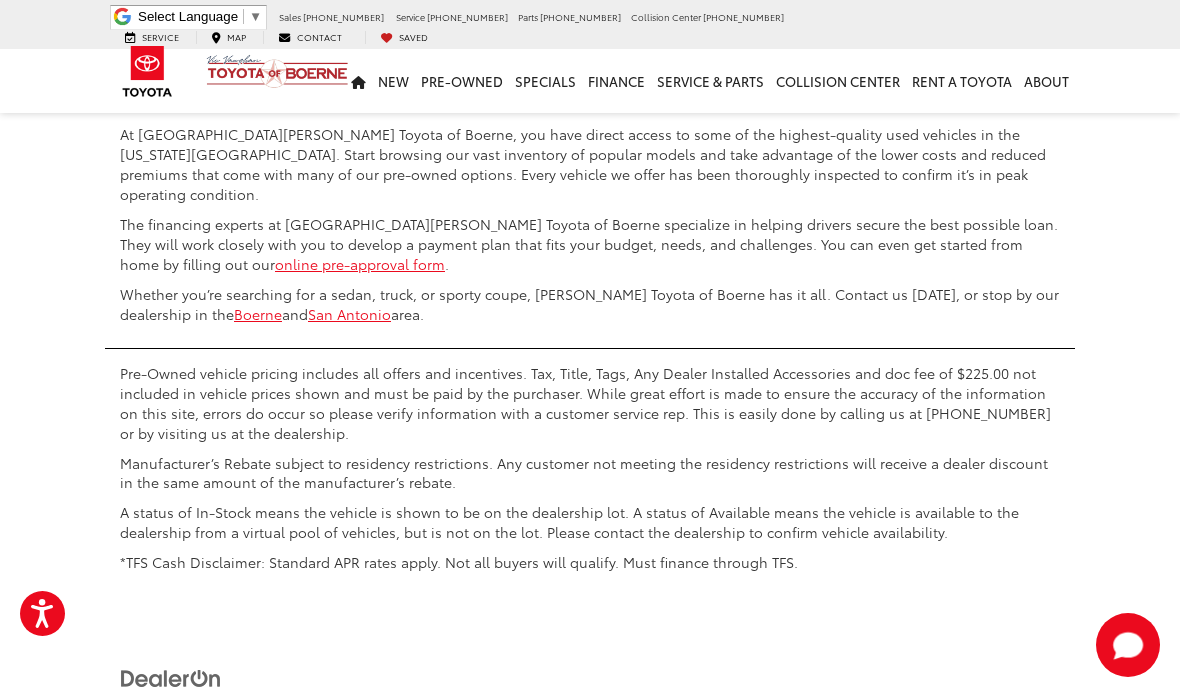 scroll, scrollTop: 6976, scrollLeft: 0, axis: vertical 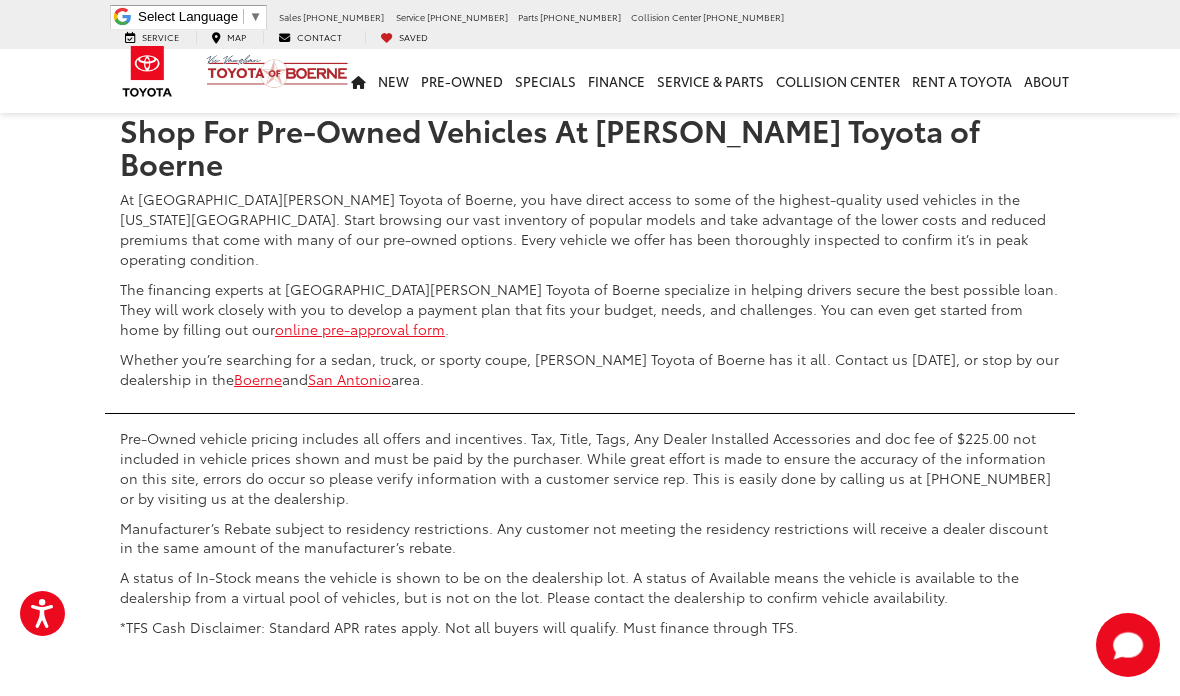 click on "2" at bounding box center [884, 34] 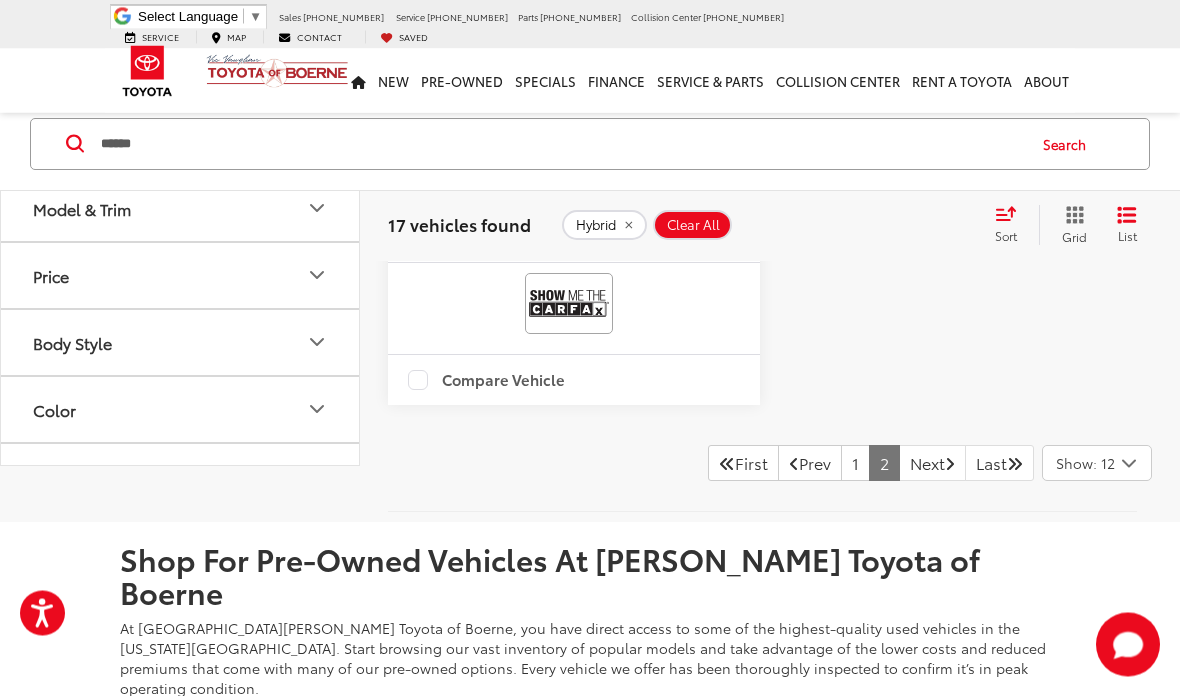 scroll, scrollTop: 3336, scrollLeft: 0, axis: vertical 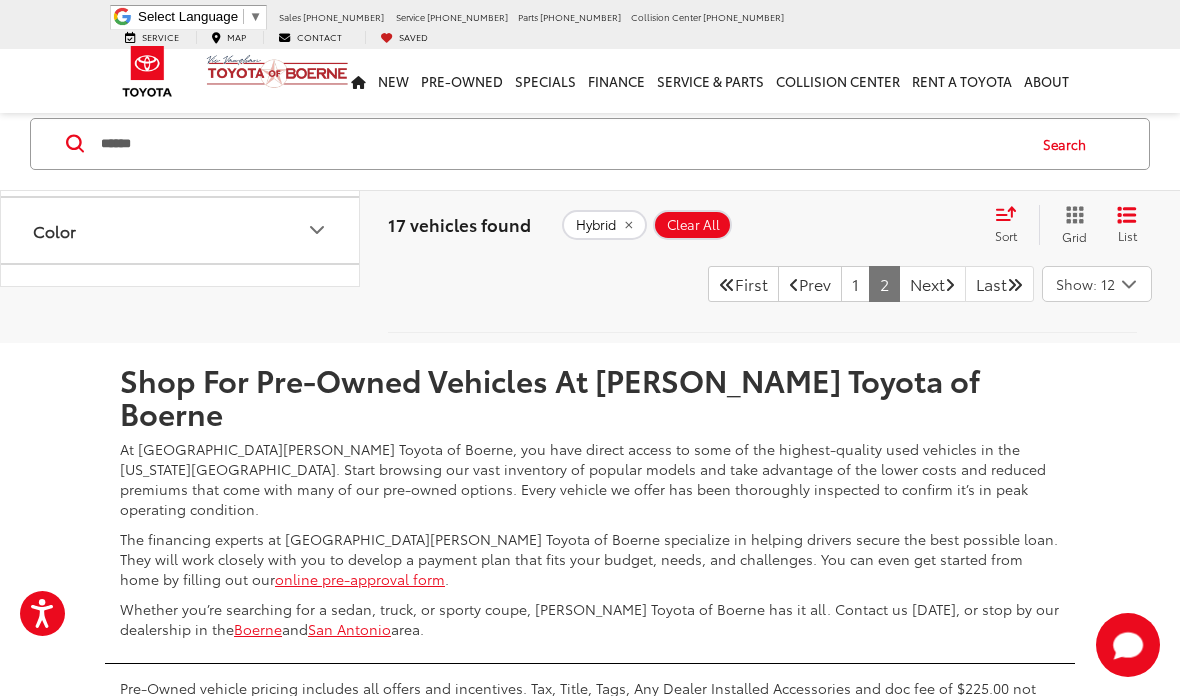 click on "1" at bounding box center [855, 284] 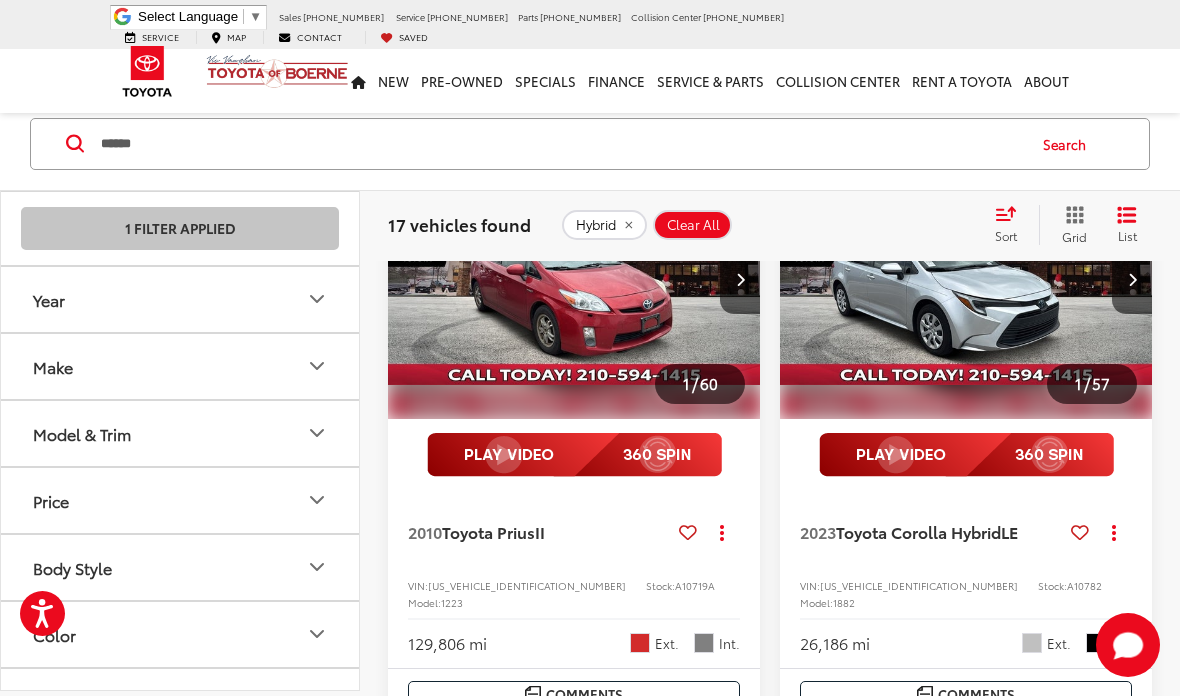 scroll, scrollTop: 146, scrollLeft: 0, axis: vertical 